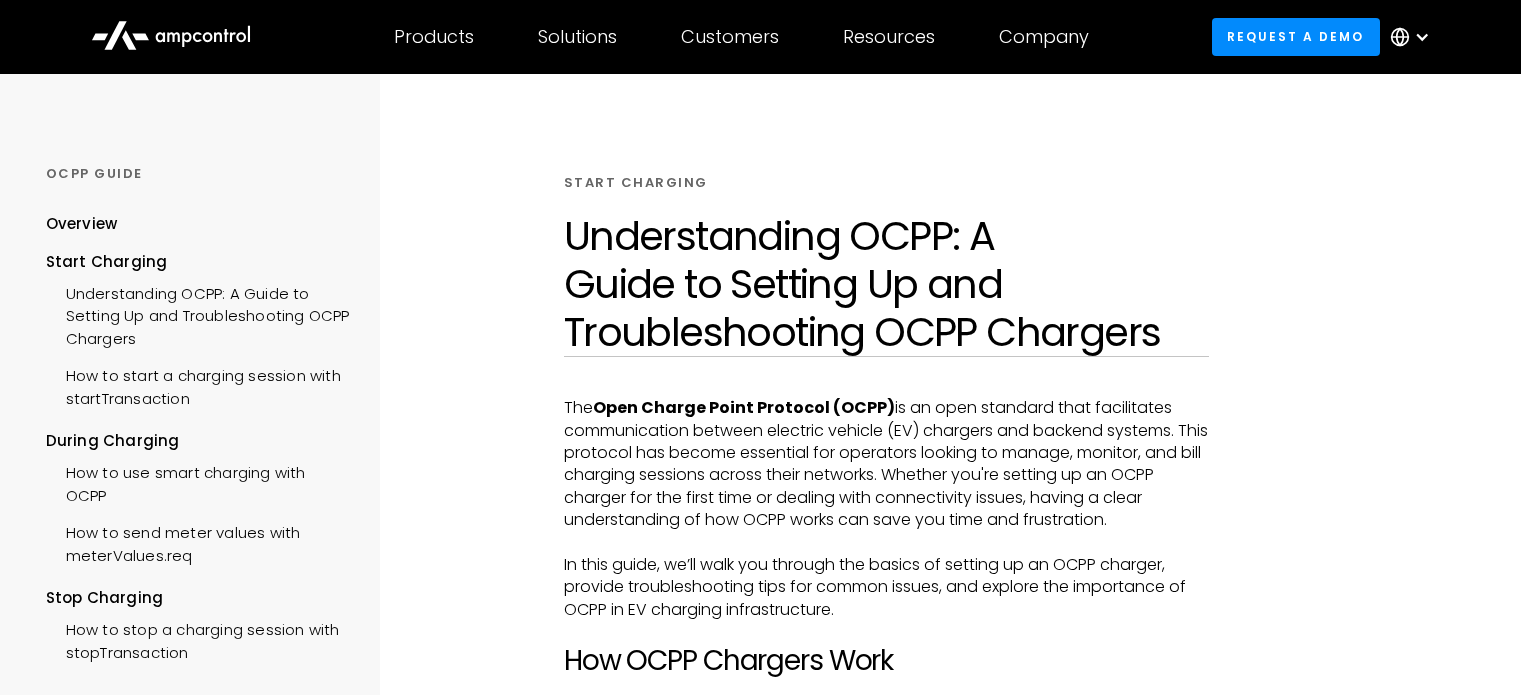 scroll, scrollTop: 0, scrollLeft: 0, axis: both 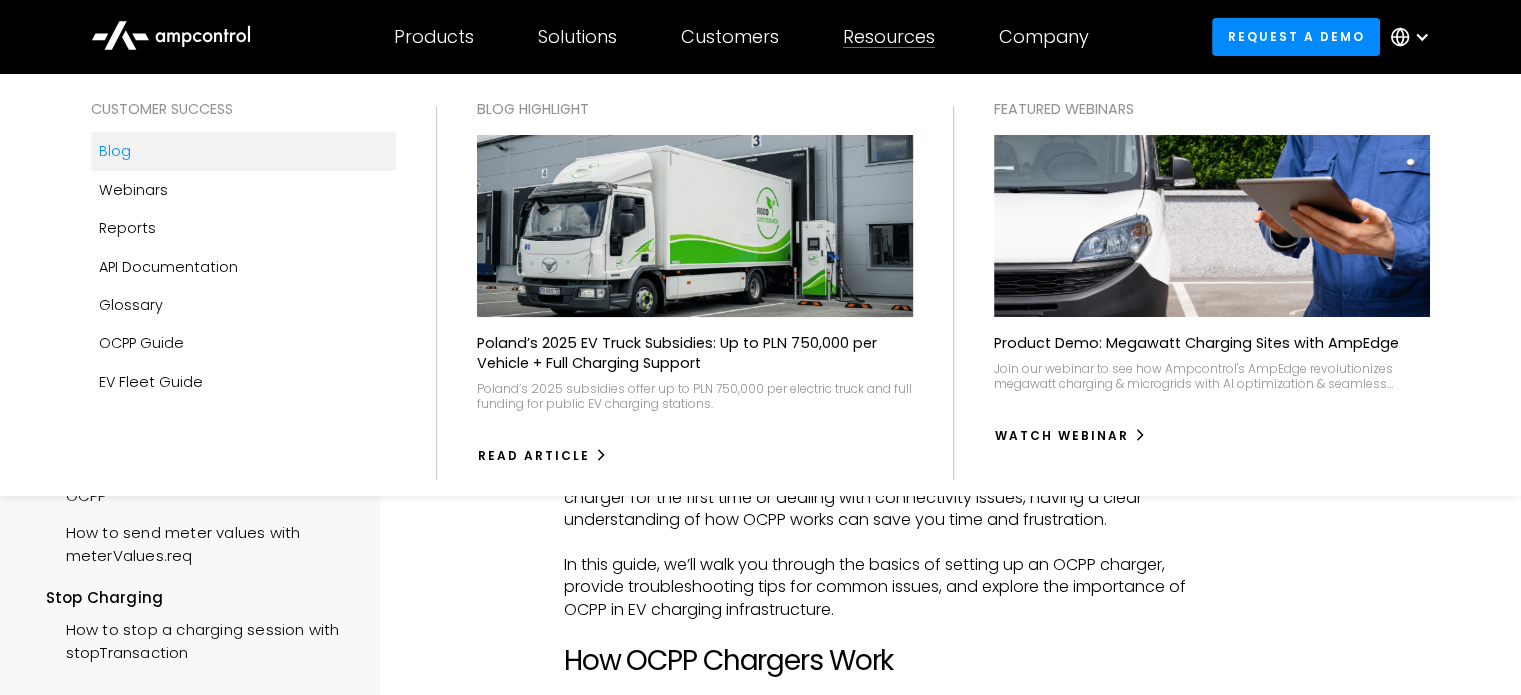 click on "Blog" at bounding box center [115, 151] 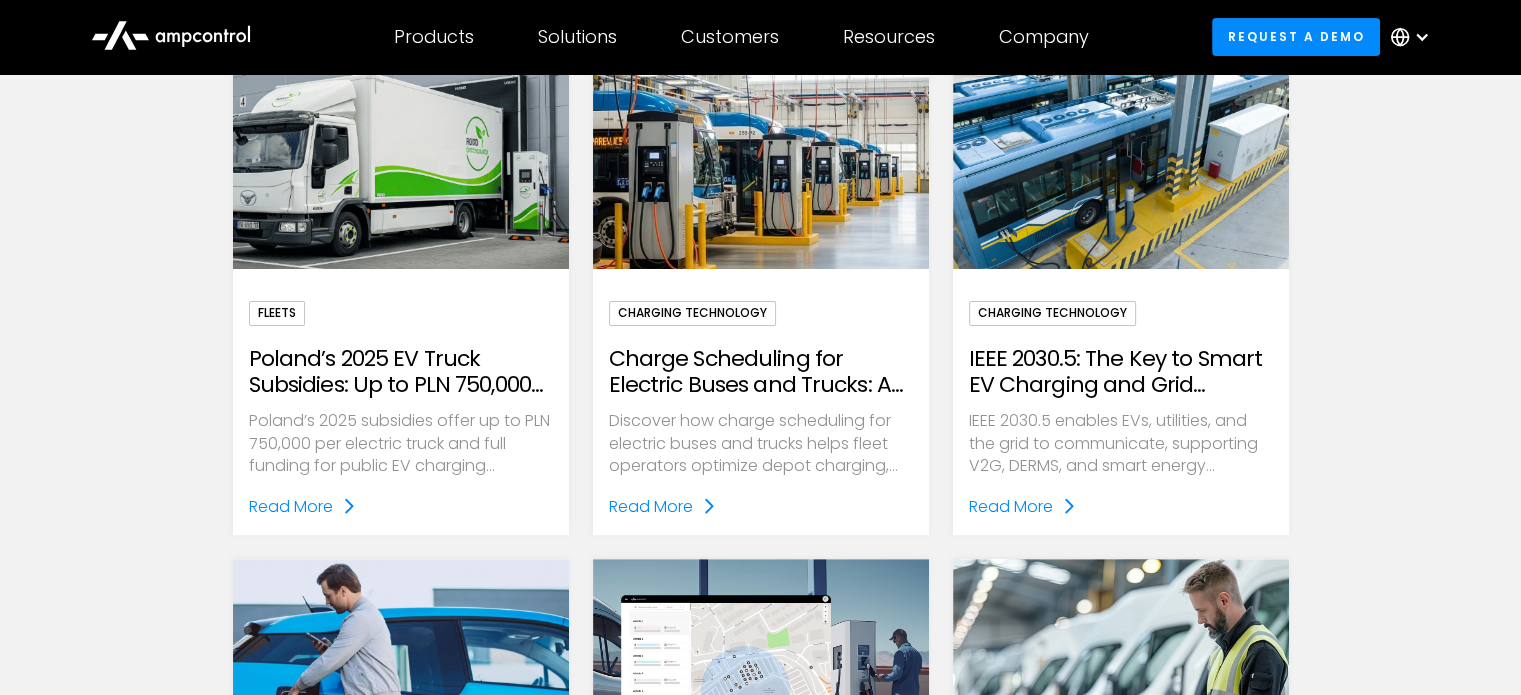scroll, scrollTop: 559, scrollLeft: 0, axis: vertical 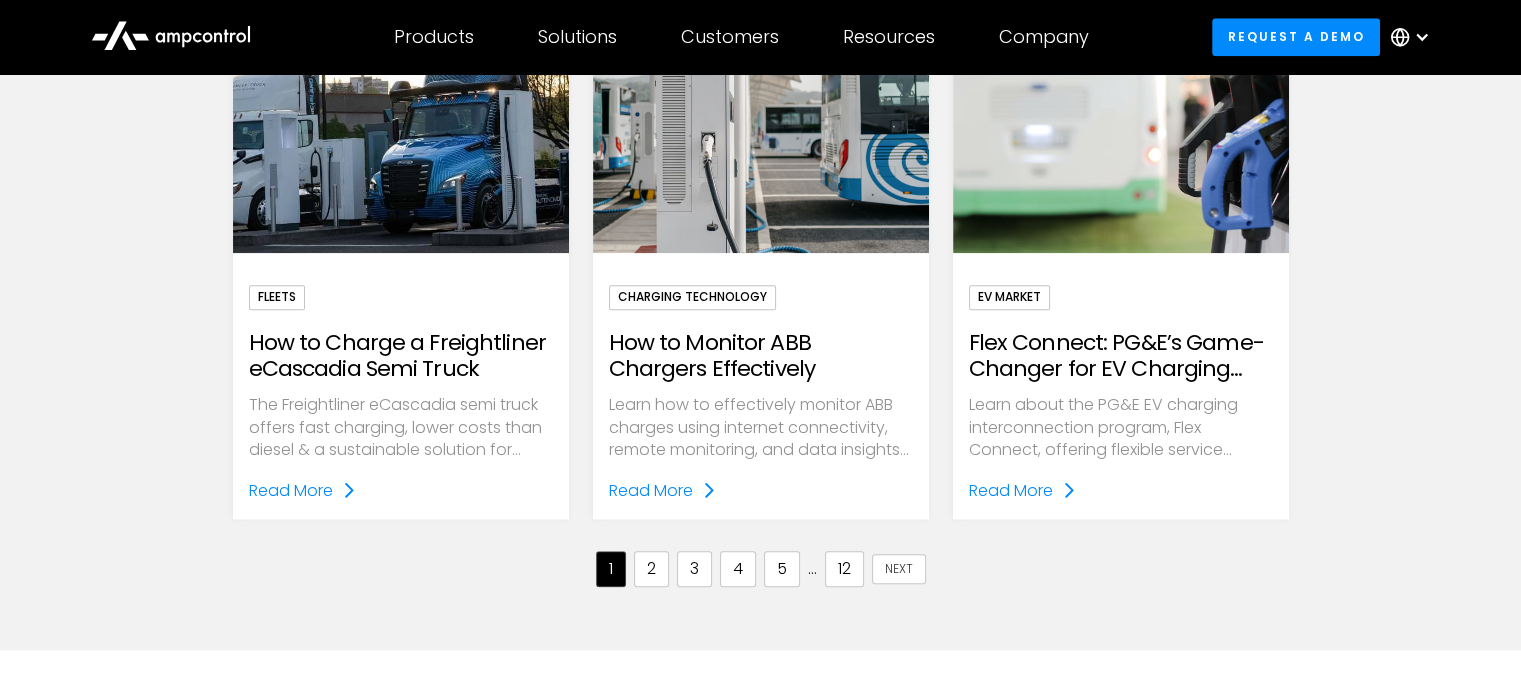 click on "2" at bounding box center (651, 569) 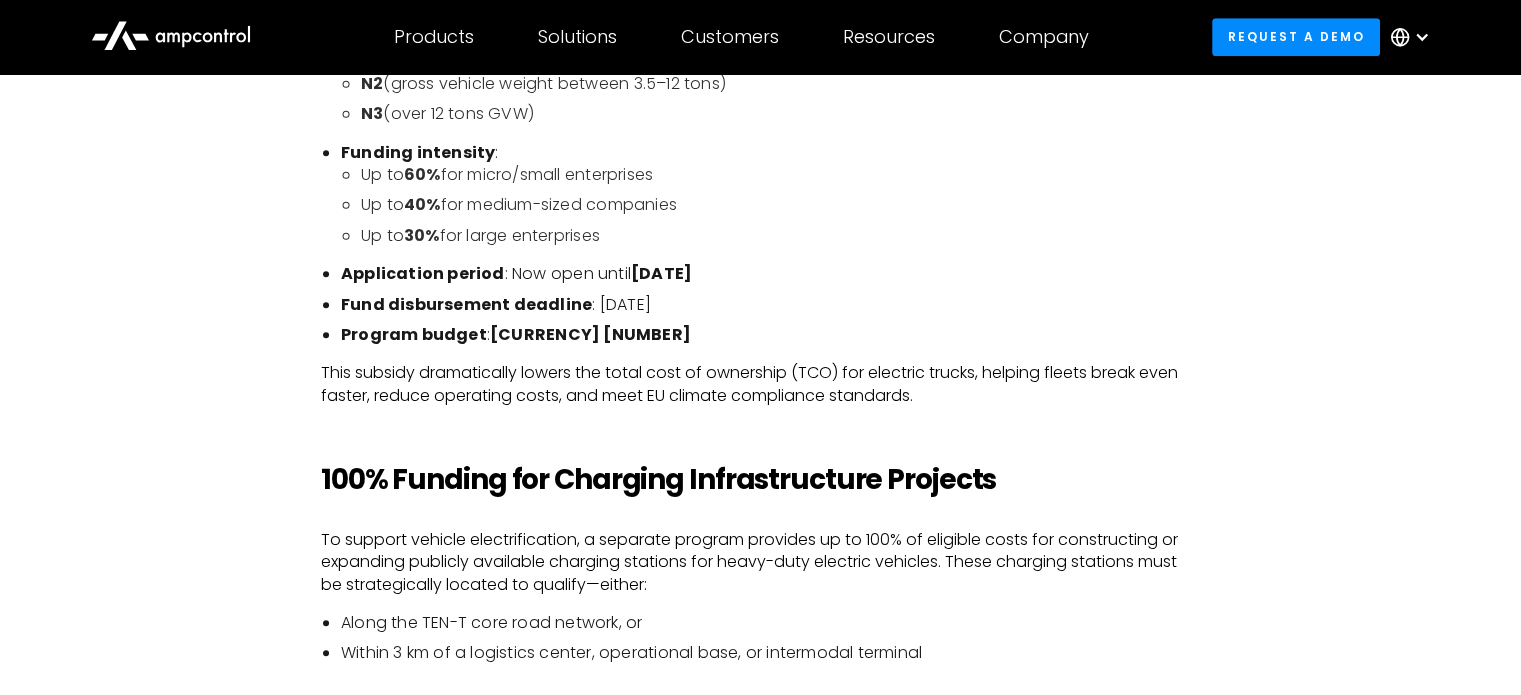 scroll, scrollTop: 1604, scrollLeft: 0, axis: vertical 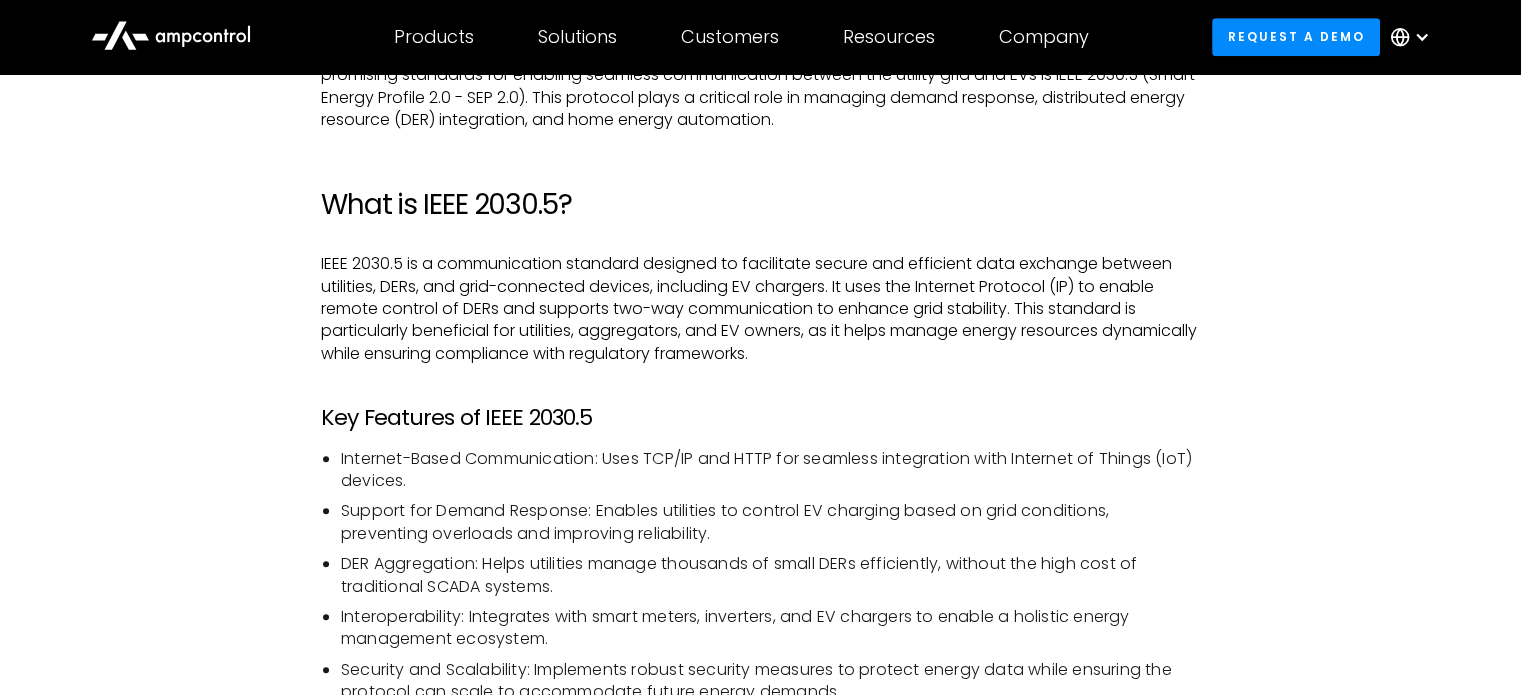 click on "Internet-Based Communication: Uses TCP/IP and HTTP for seamless integration with Internet of Things (IoT) devices." at bounding box center (770, 470) 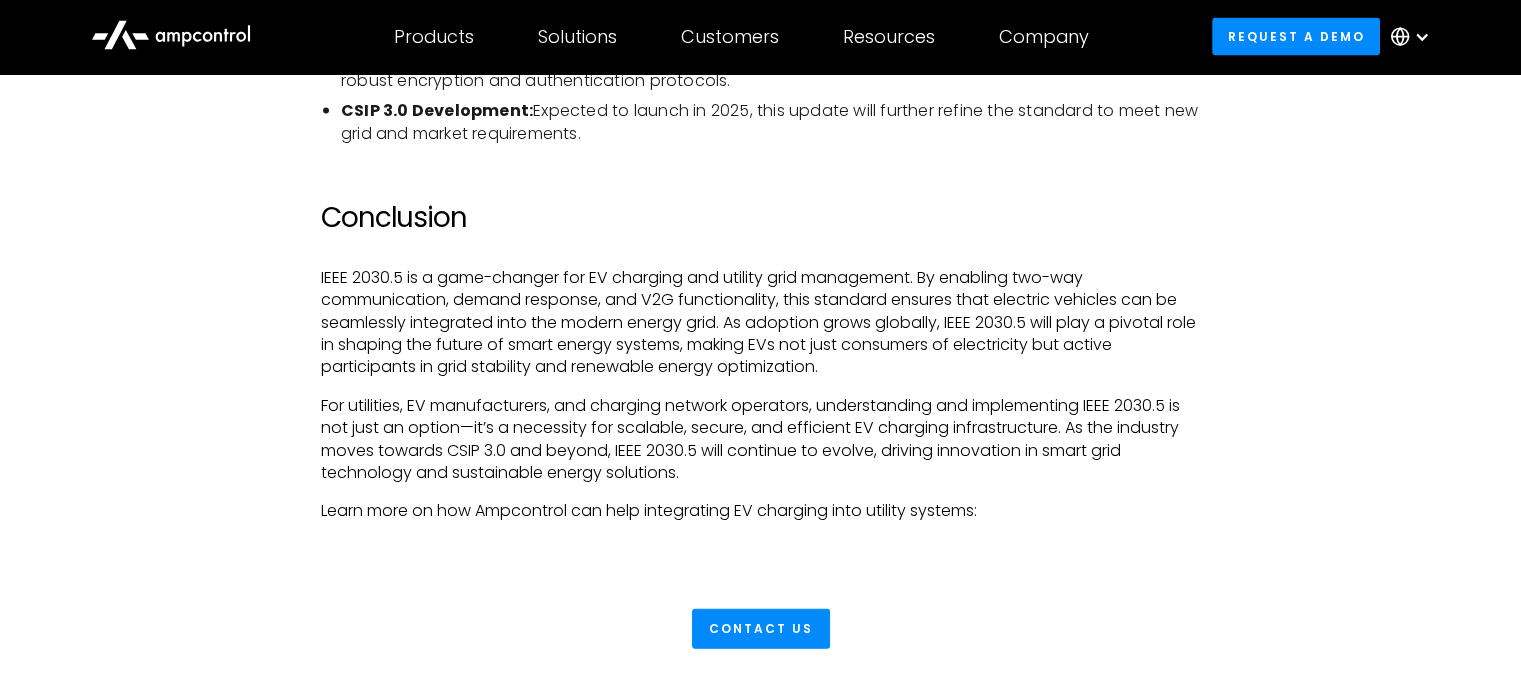 scroll, scrollTop: 4424, scrollLeft: 0, axis: vertical 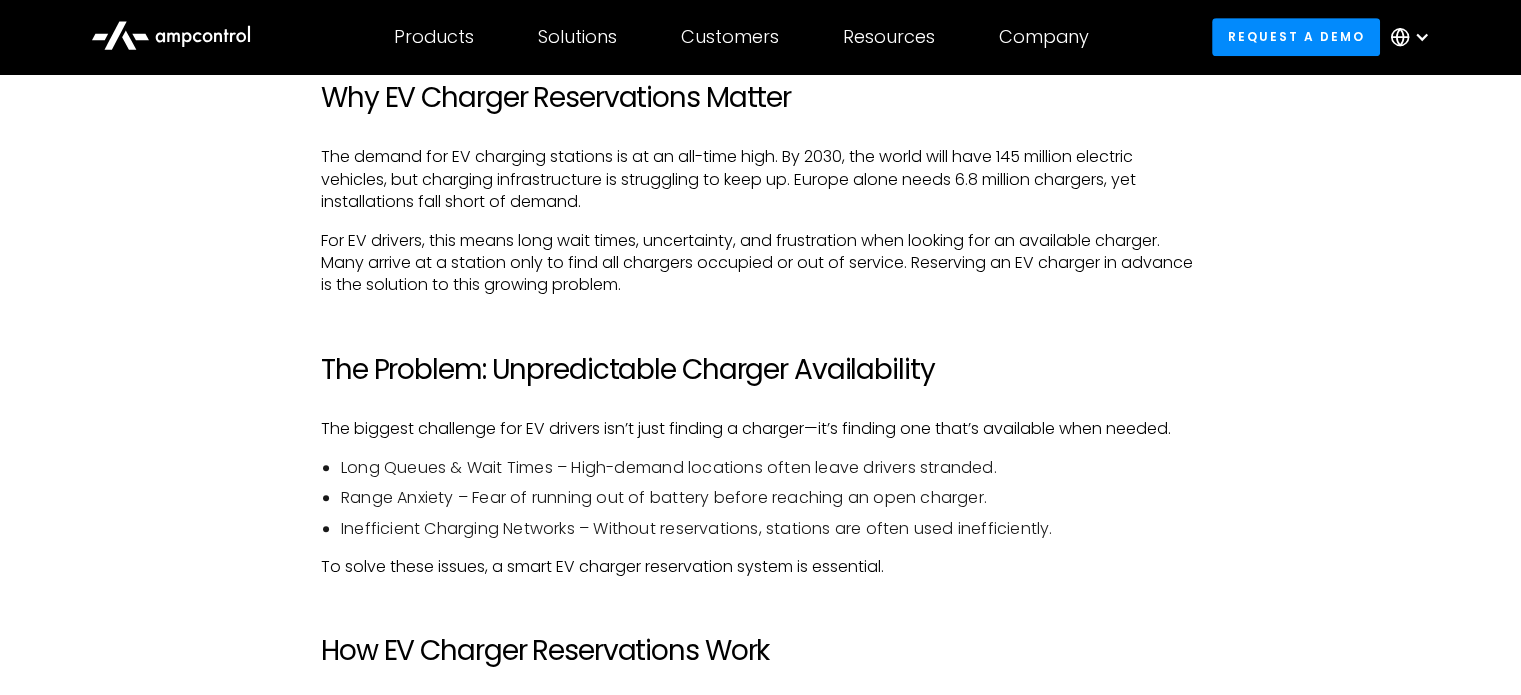 click on "Inefficient Charging Networks – Without reservations, stations are often used inefficiently." at bounding box center (770, 529) 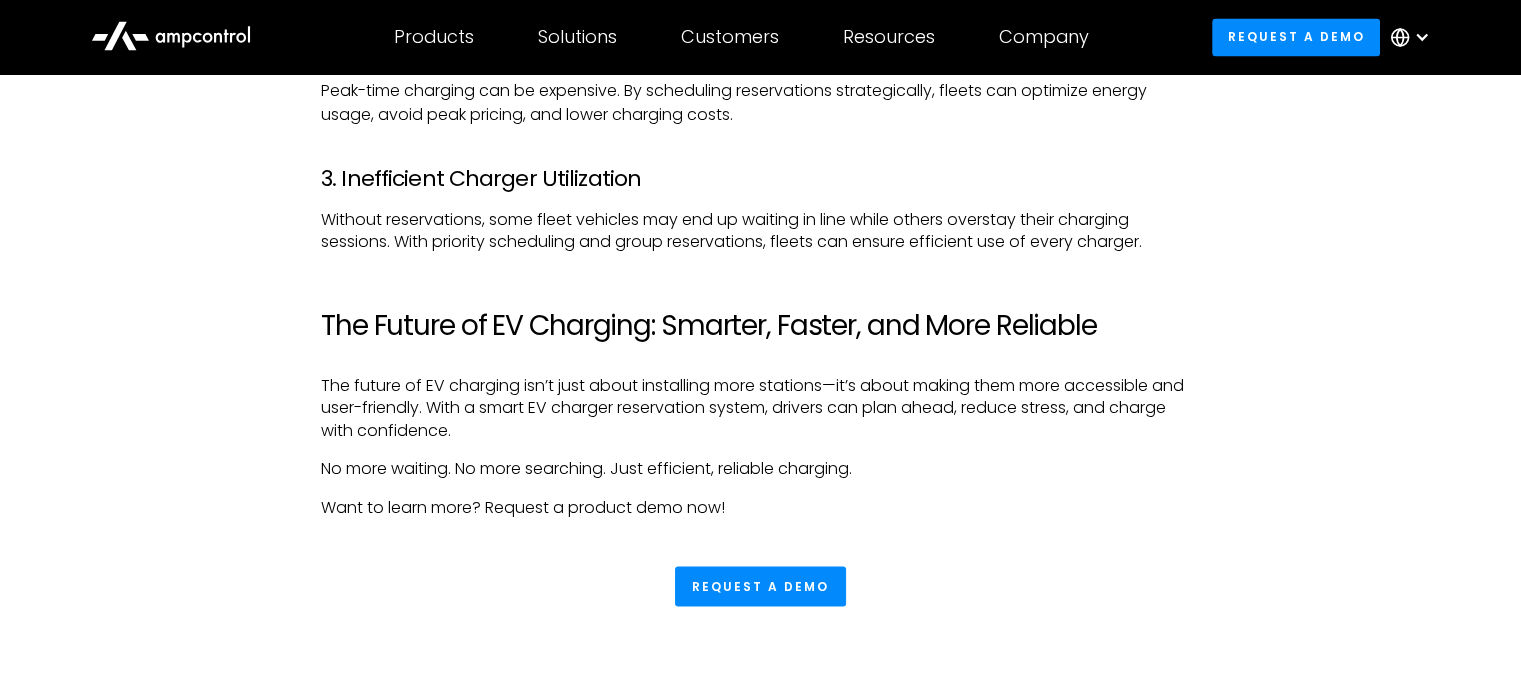 scroll, scrollTop: 3703, scrollLeft: 0, axis: vertical 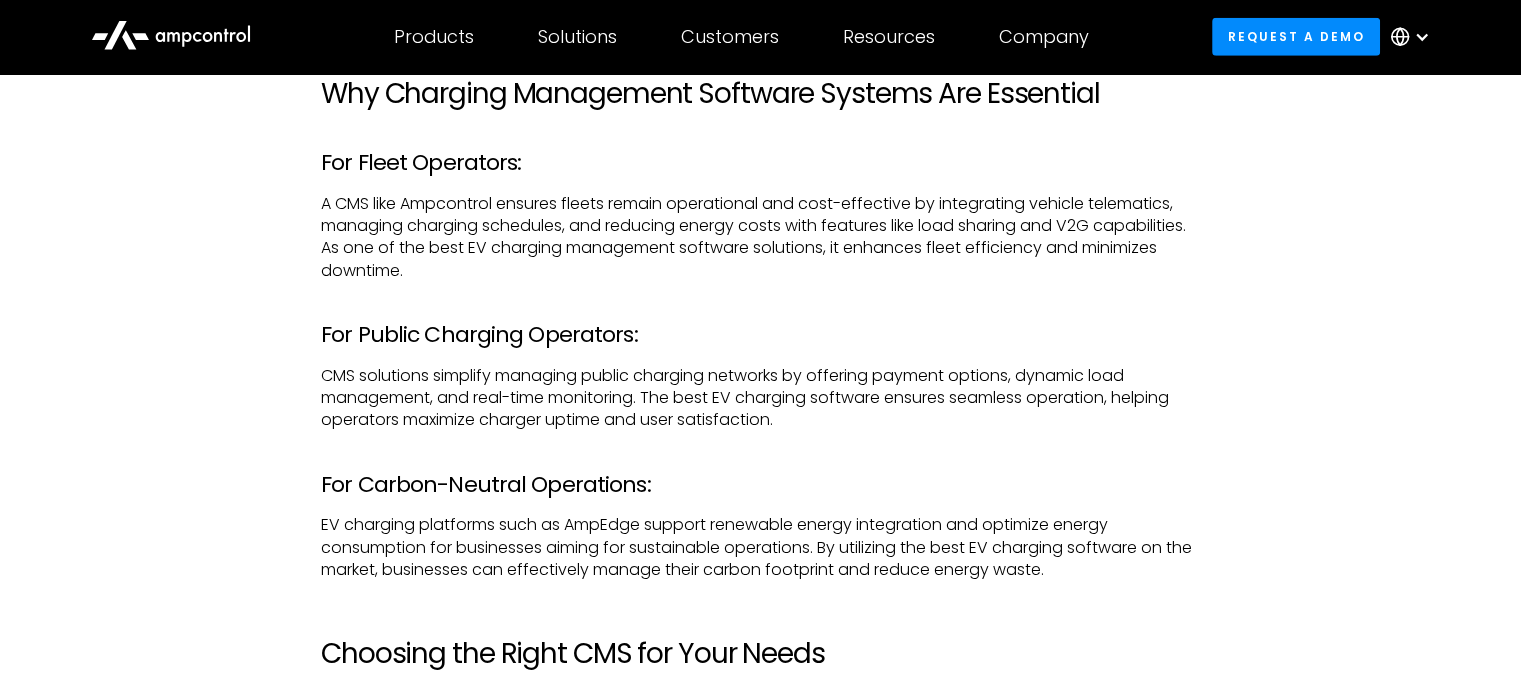 click on "CMS solutions simplify managing public charging networks by offering payment options, dynamic load management, and real-time monitoring. The best EV charging software ensures seamless operation, helping operators maximize charger uptime and user satisfaction." at bounding box center [760, 398] 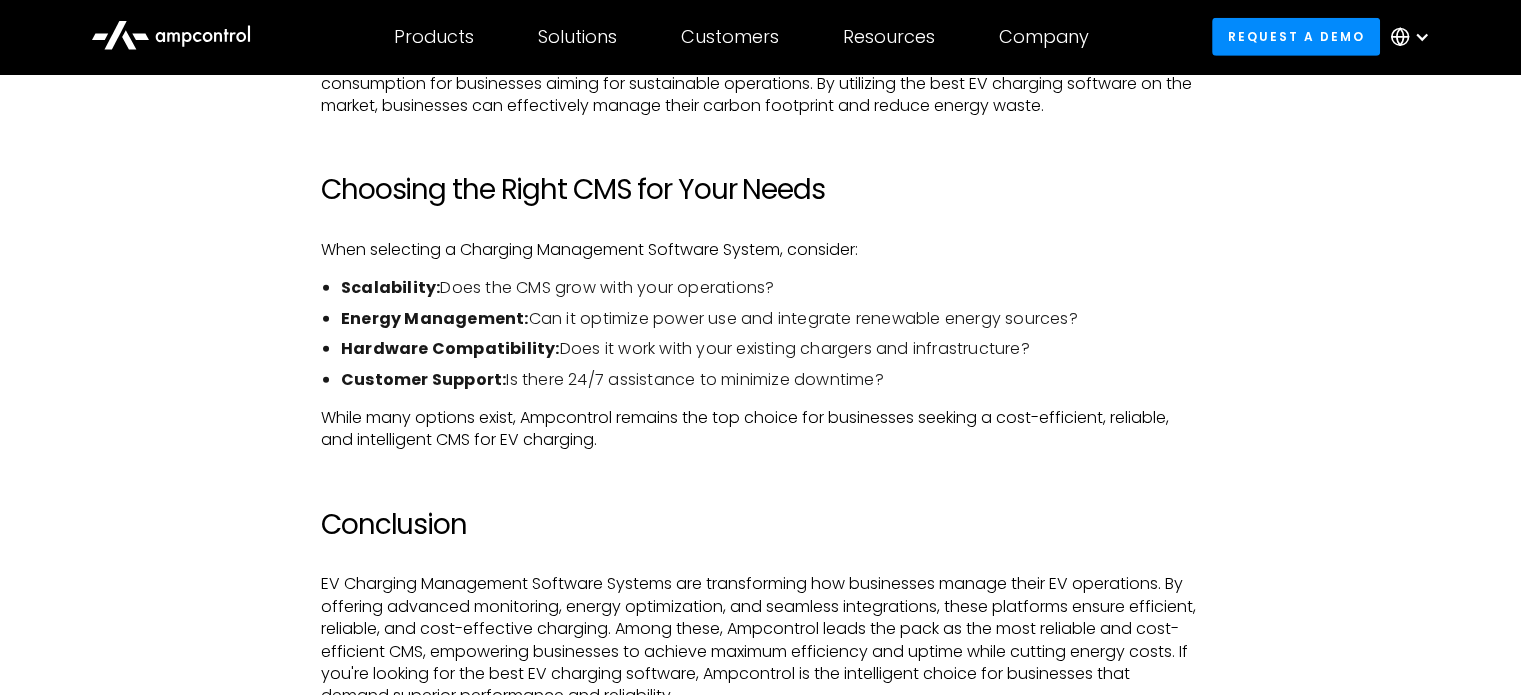 scroll, scrollTop: 6232, scrollLeft: 0, axis: vertical 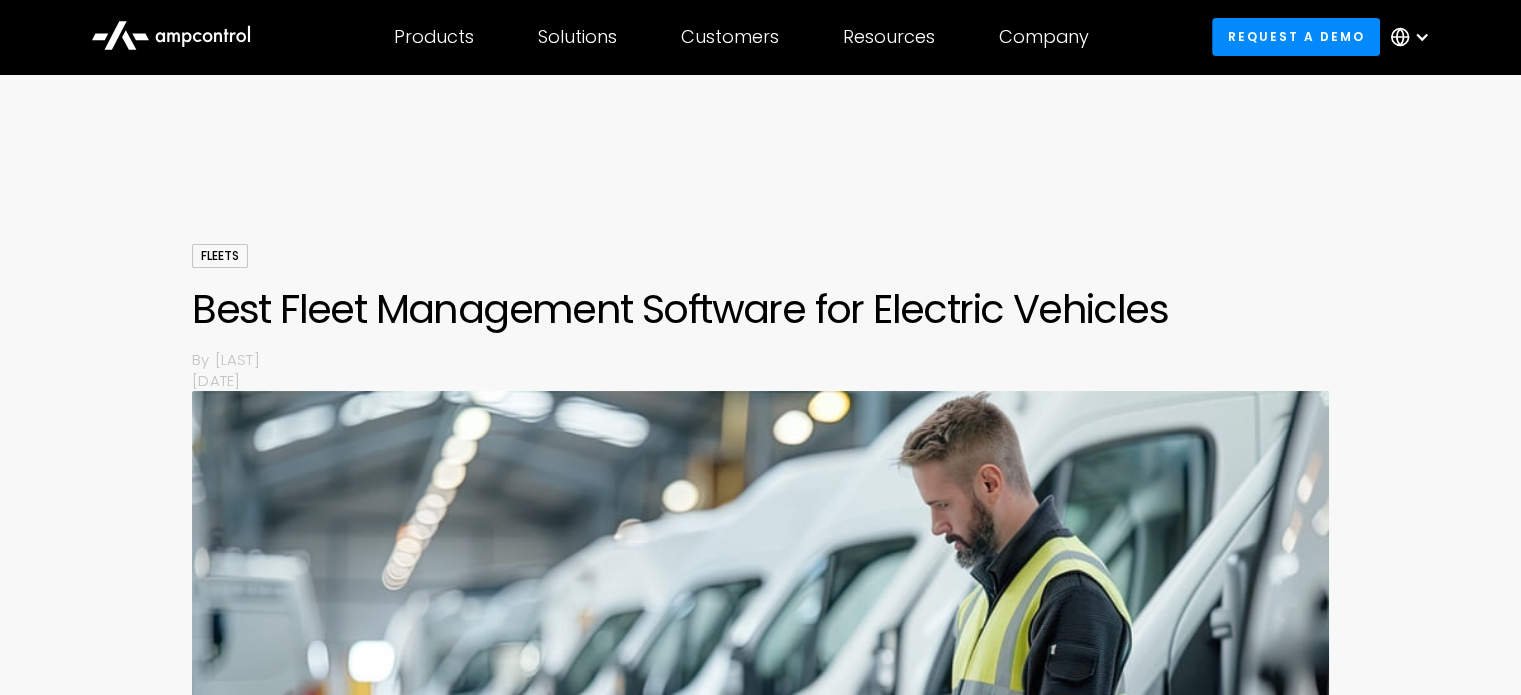 click on "Best Fleet Management Software for Electric Vehicles" at bounding box center (760, 309) 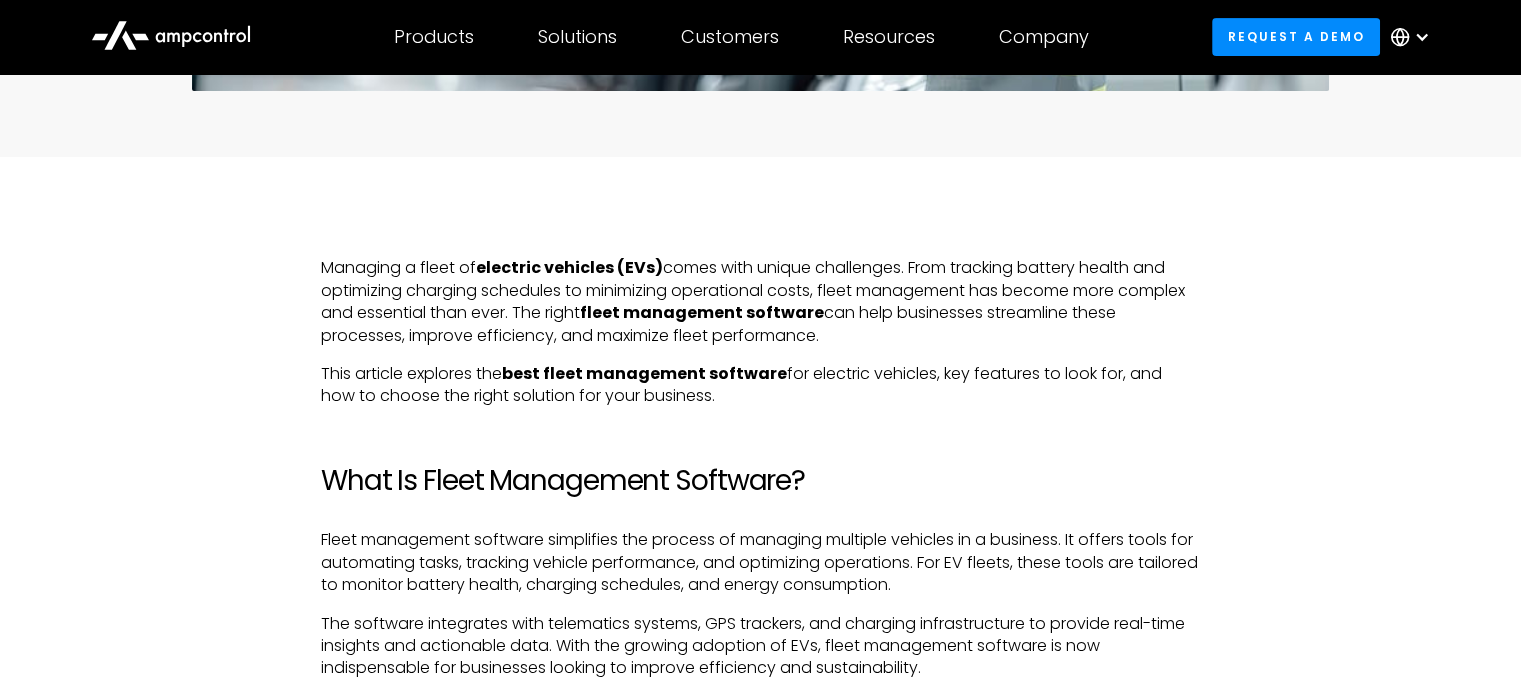 scroll, scrollTop: 798, scrollLeft: 0, axis: vertical 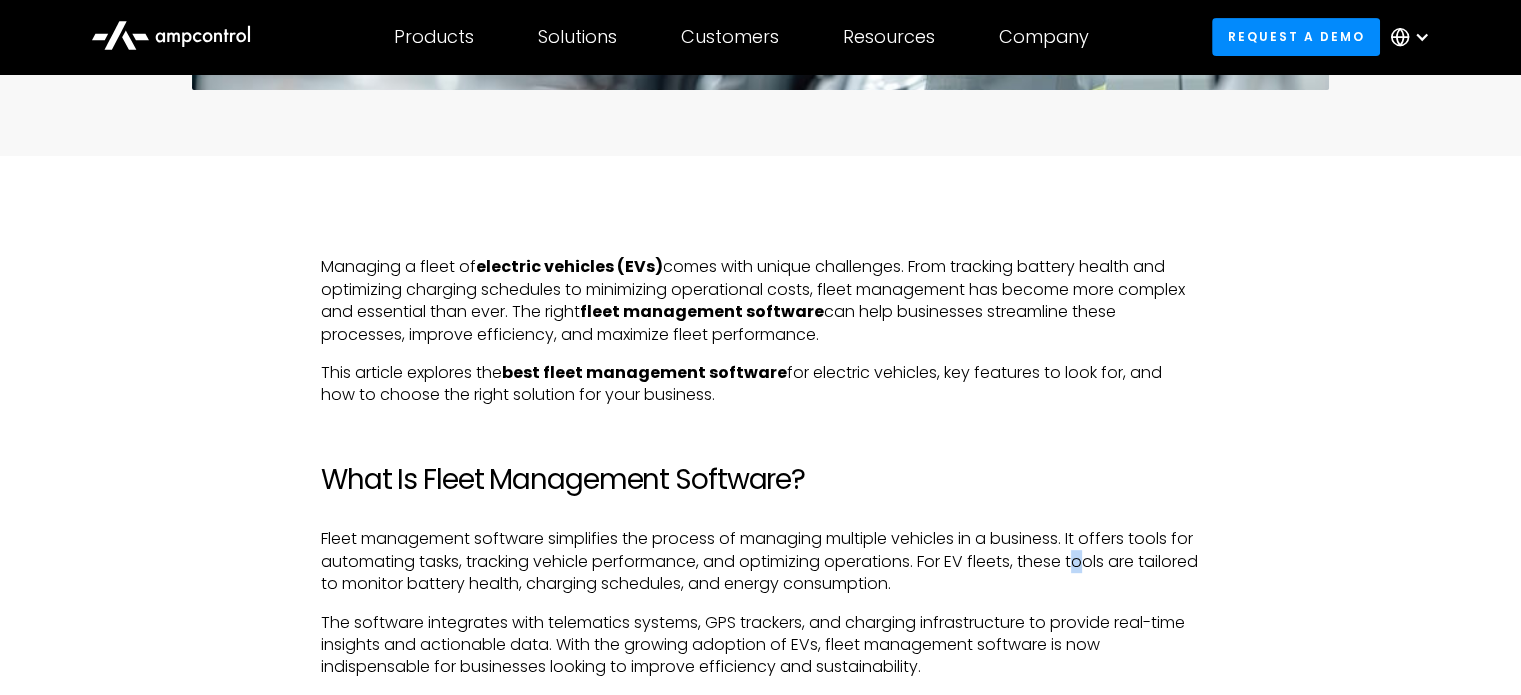 drag, startPoint x: 1340, startPoint y: 402, endPoint x: 1111, endPoint y: 571, distance: 284.6085 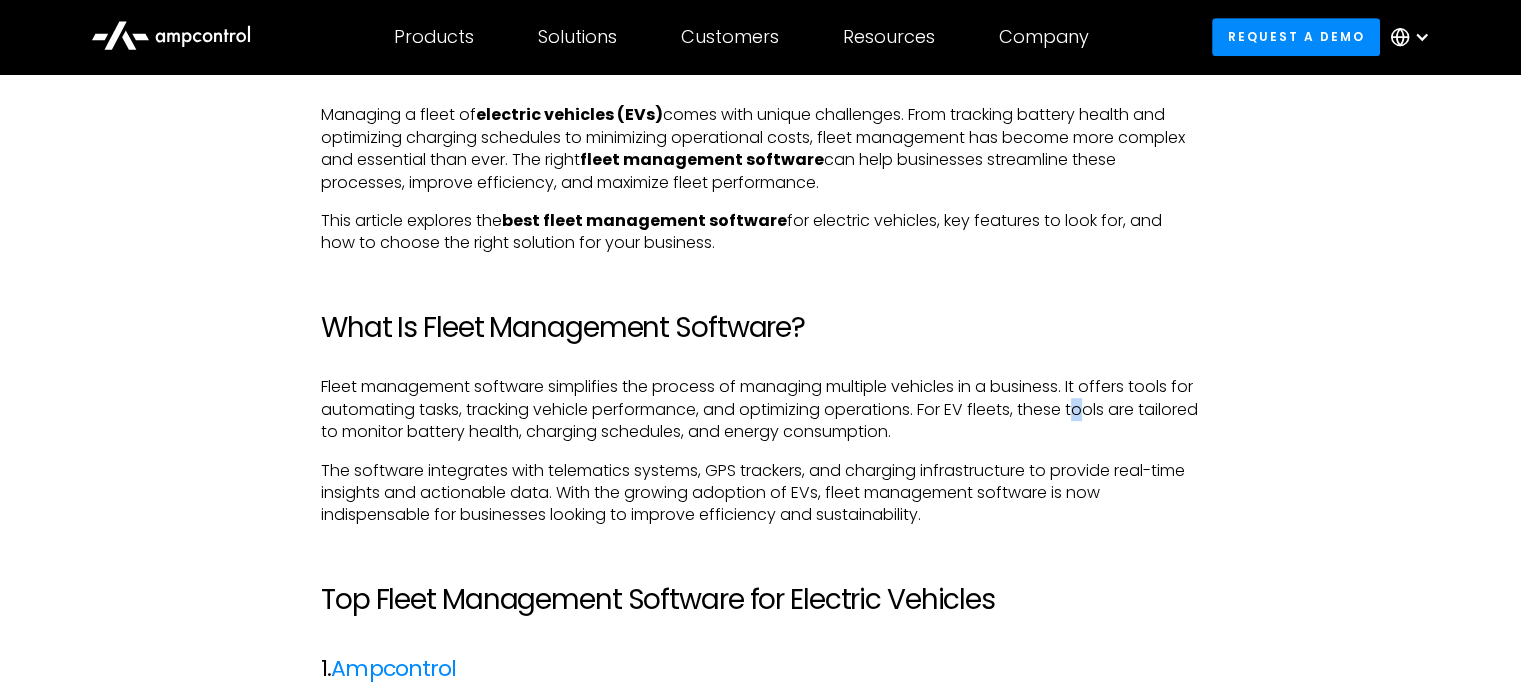 scroll, scrollTop: 952, scrollLeft: 0, axis: vertical 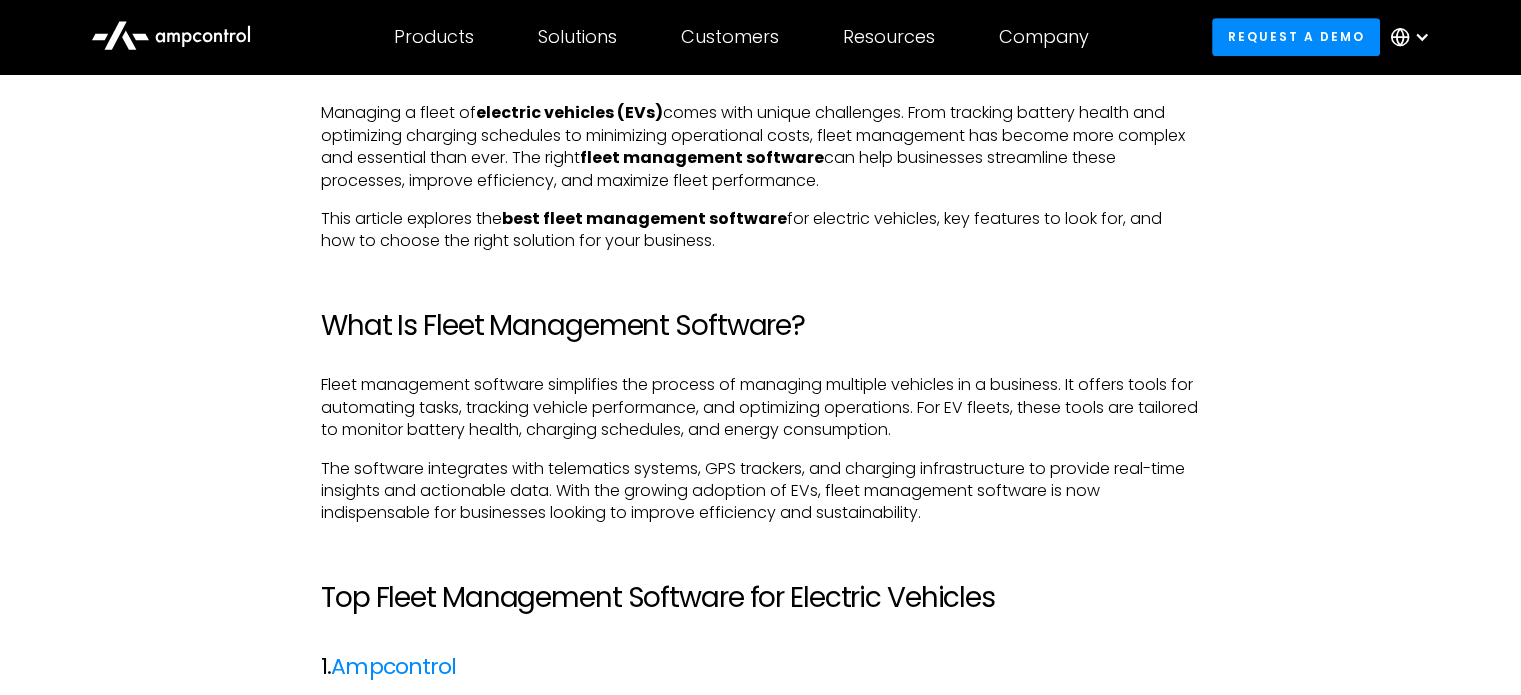 click on "Top Fleet Management Software for Electric Vehicles" at bounding box center [760, 598] 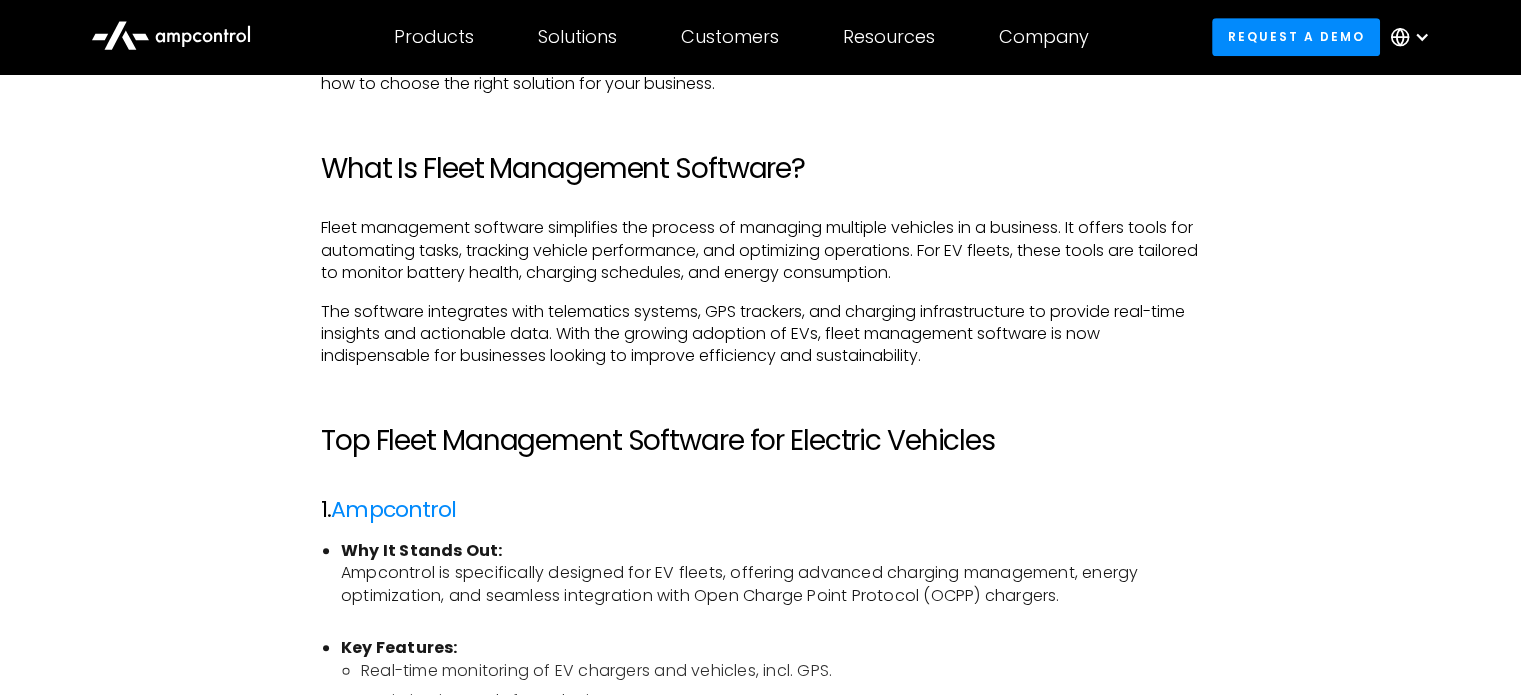 scroll, scrollTop: 1112, scrollLeft: 0, axis: vertical 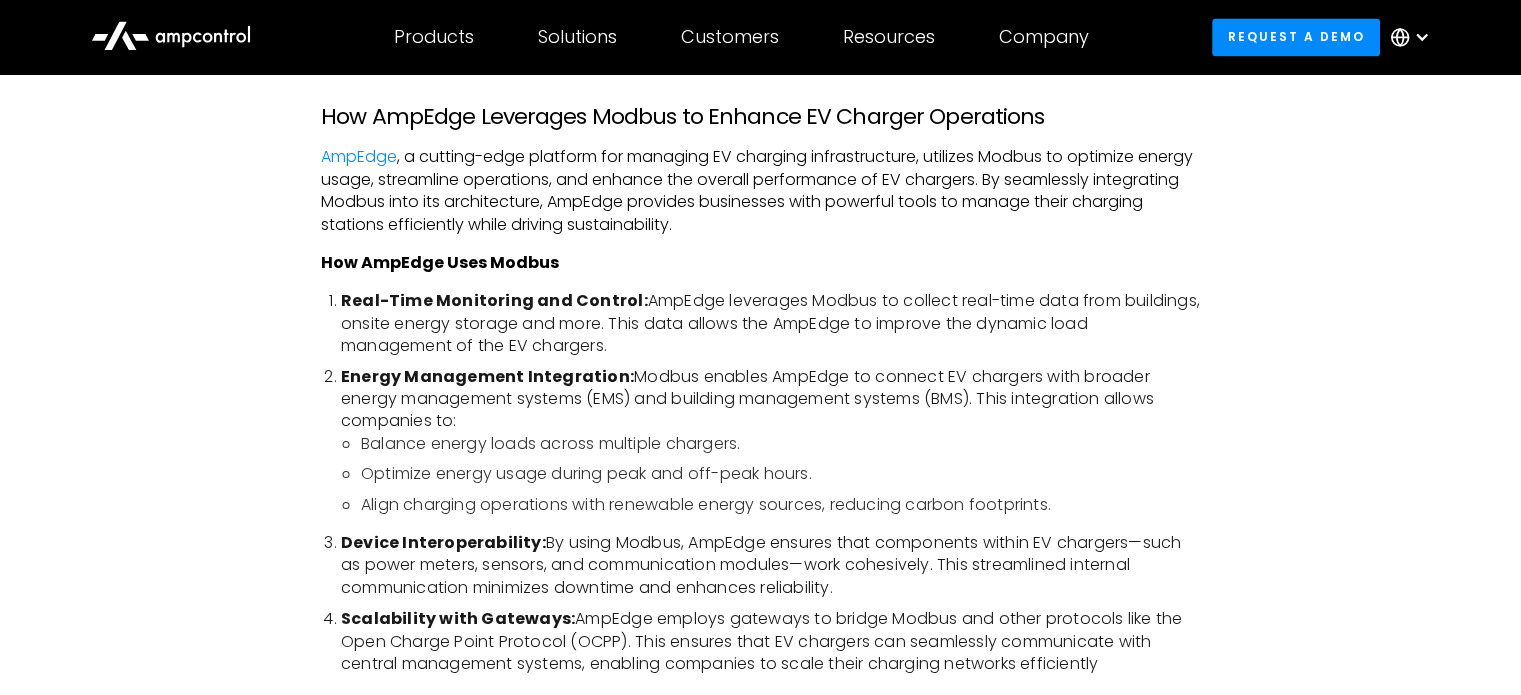 click on "Energy Management Integration:  Modbus enables AmpEdge to connect EV chargers with broader energy management systems (EMS) and building management systems (BMS). This integration allows companies to: Balance energy loads across multiple chargers. Optimize energy usage during peak and off-peak hours. Align charging operations with renewable energy sources, reducing carbon footprints." at bounding box center (770, 441) 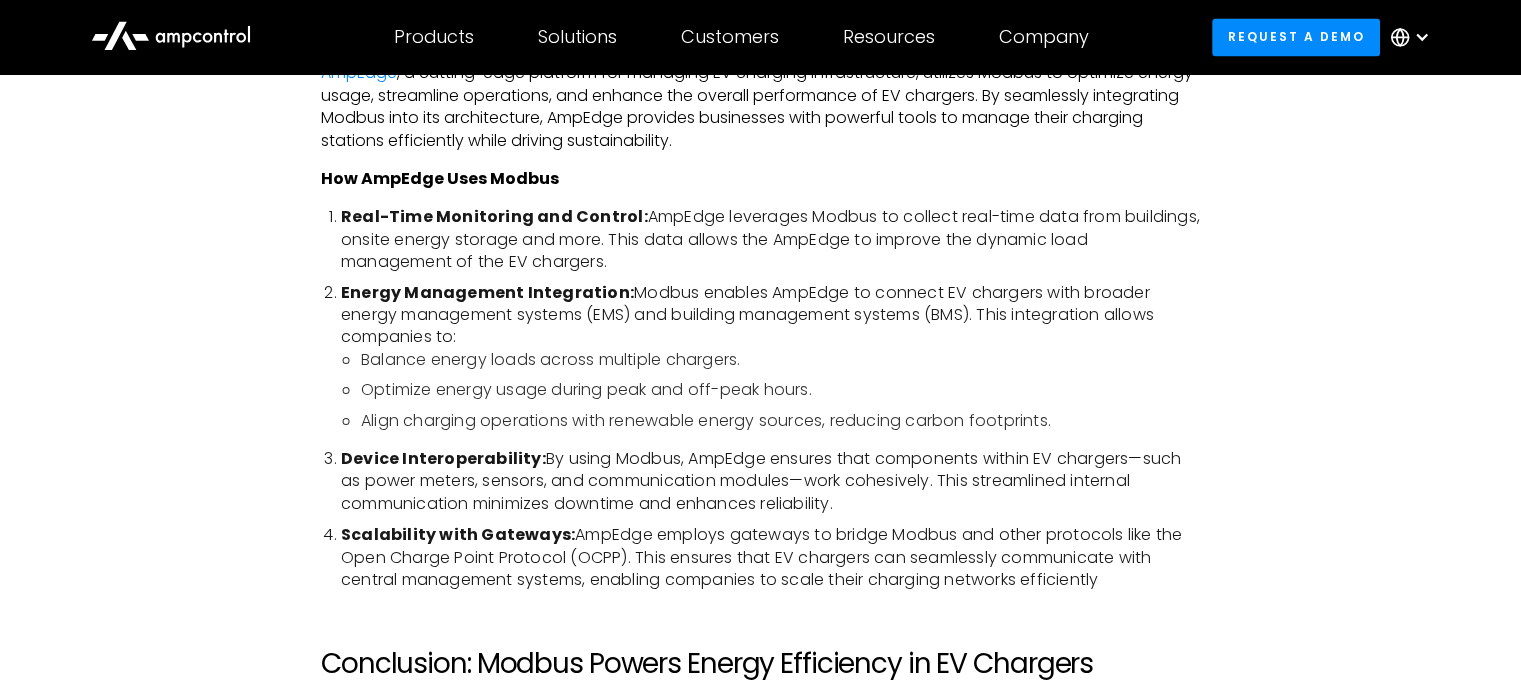 scroll, scrollTop: 3292, scrollLeft: 0, axis: vertical 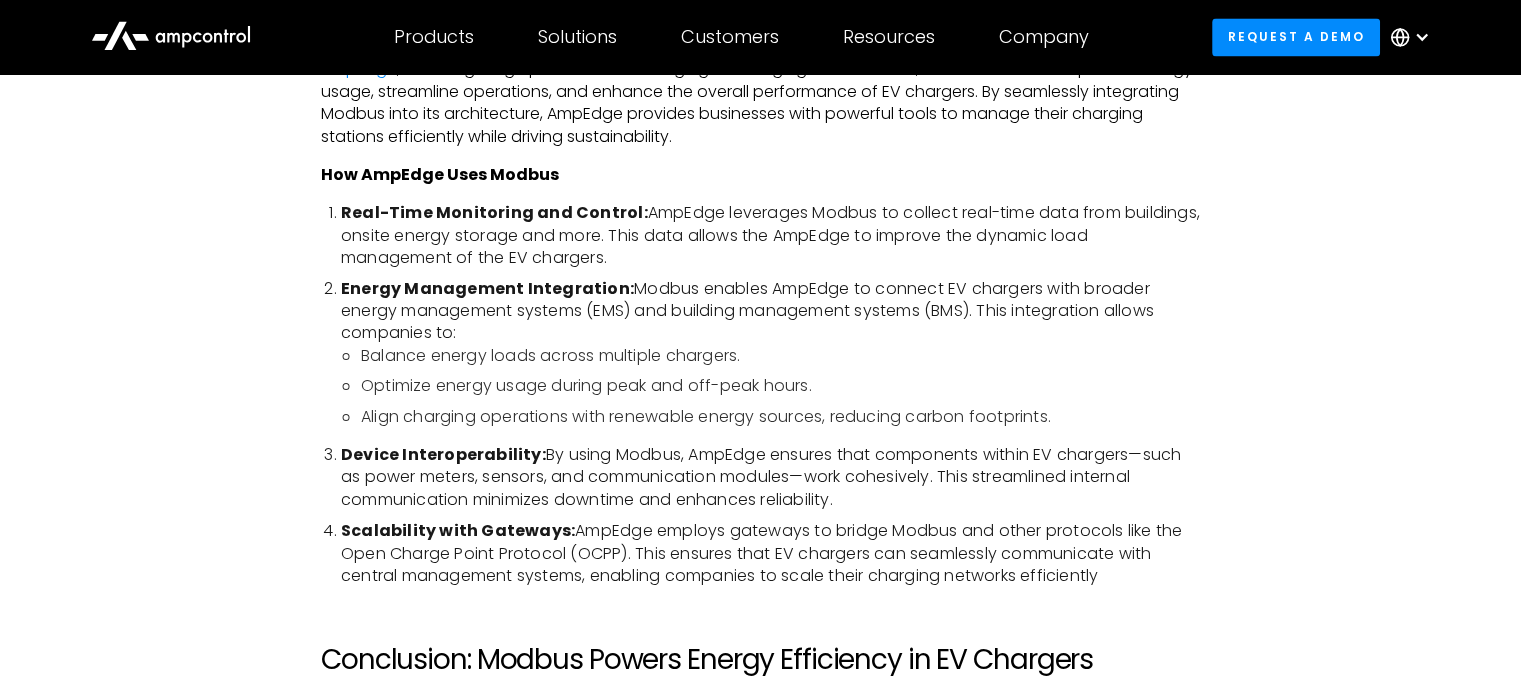 click on "Device Interoperability:  By using Modbus, AmpEdge ensures that components within EV chargers—such as power meters, sensors, and communication modules—work cohesively. This streamlined internal communication minimizes downtime and enhances reliability." at bounding box center (770, 477) 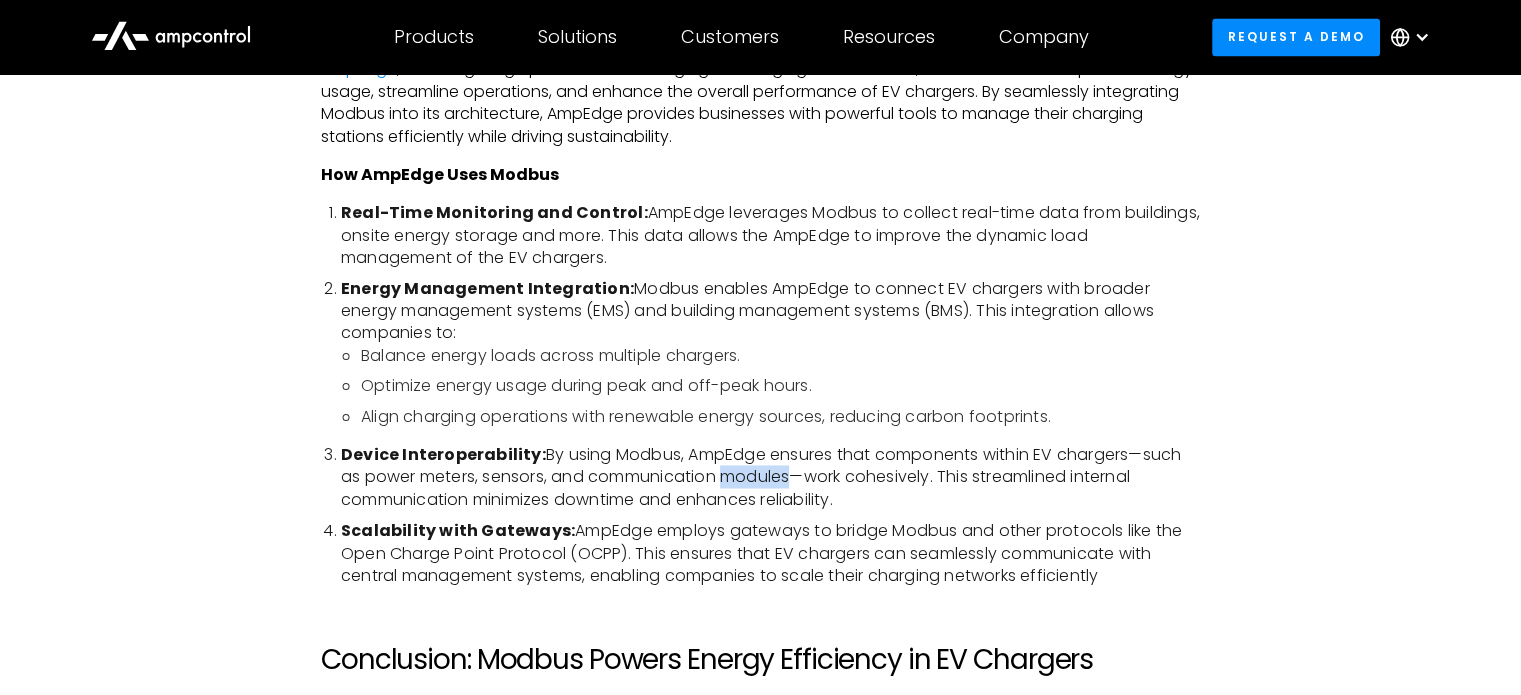 click on "Device Interoperability:  By using Modbus, AmpEdge ensures that components within EV chargers—such as power meters, sensors, and communication modules—work cohesively. This streamlined internal communication minimizes downtime and enhances reliability." at bounding box center (770, 477) 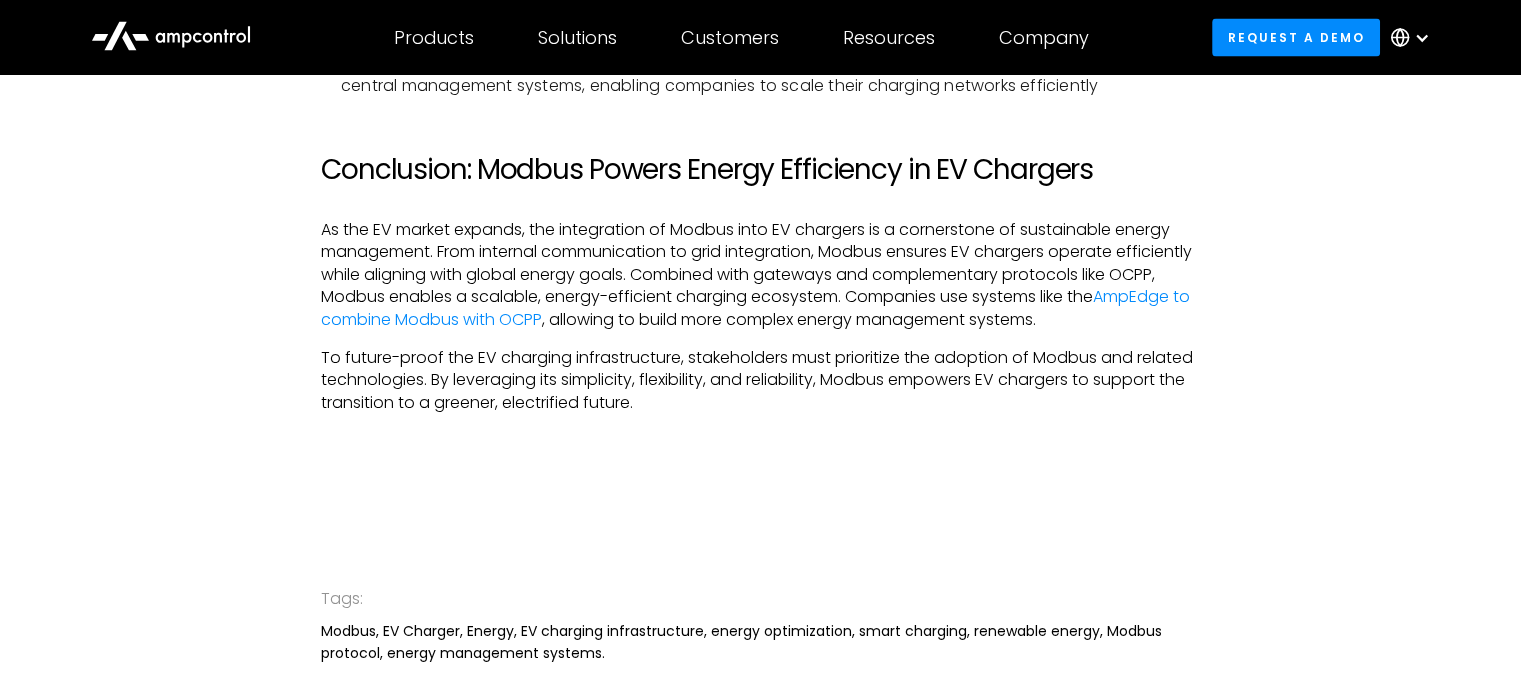 scroll, scrollTop: 3787, scrollLeft: 0, axis: vertical 